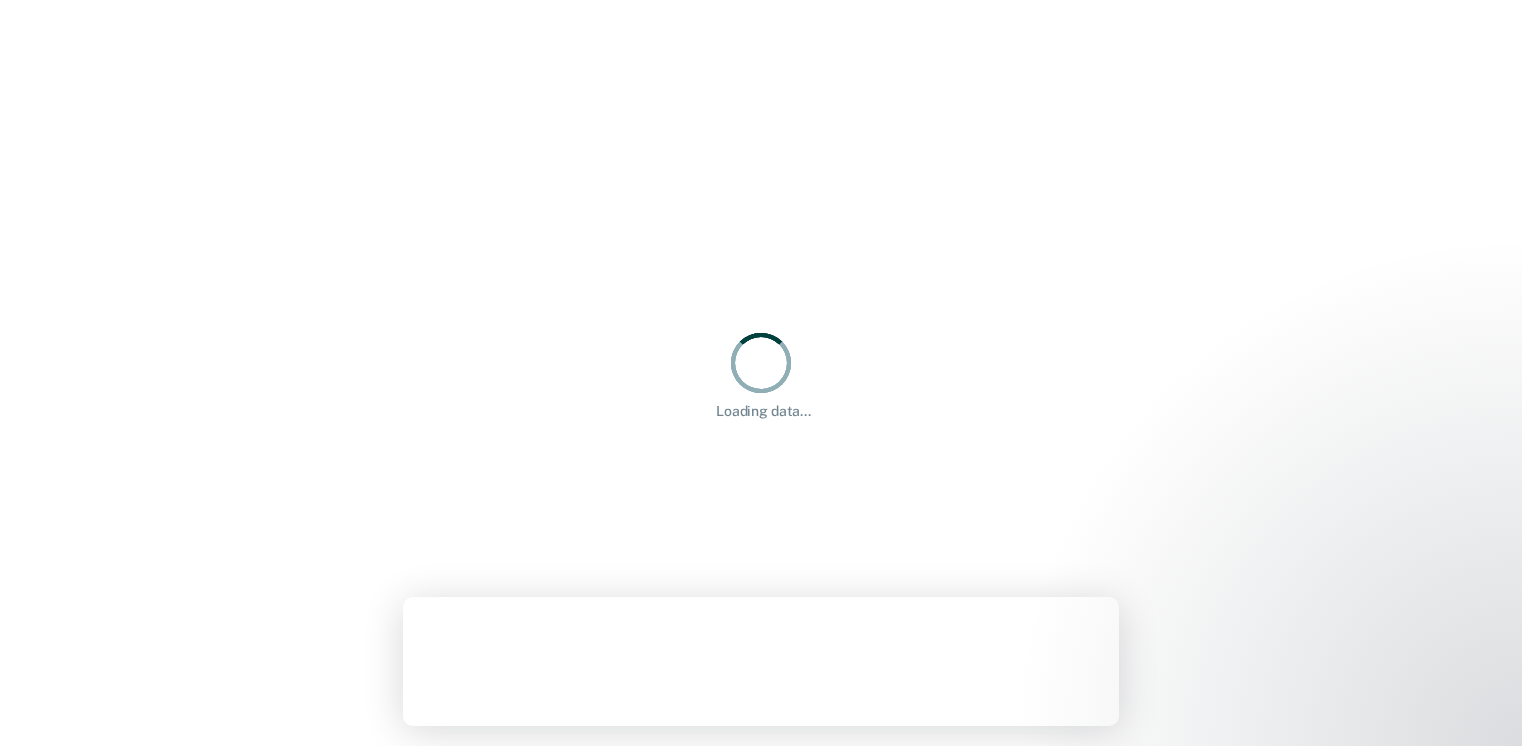 scroll, scrollTop: 0, scrollLeft: 0, axis: both 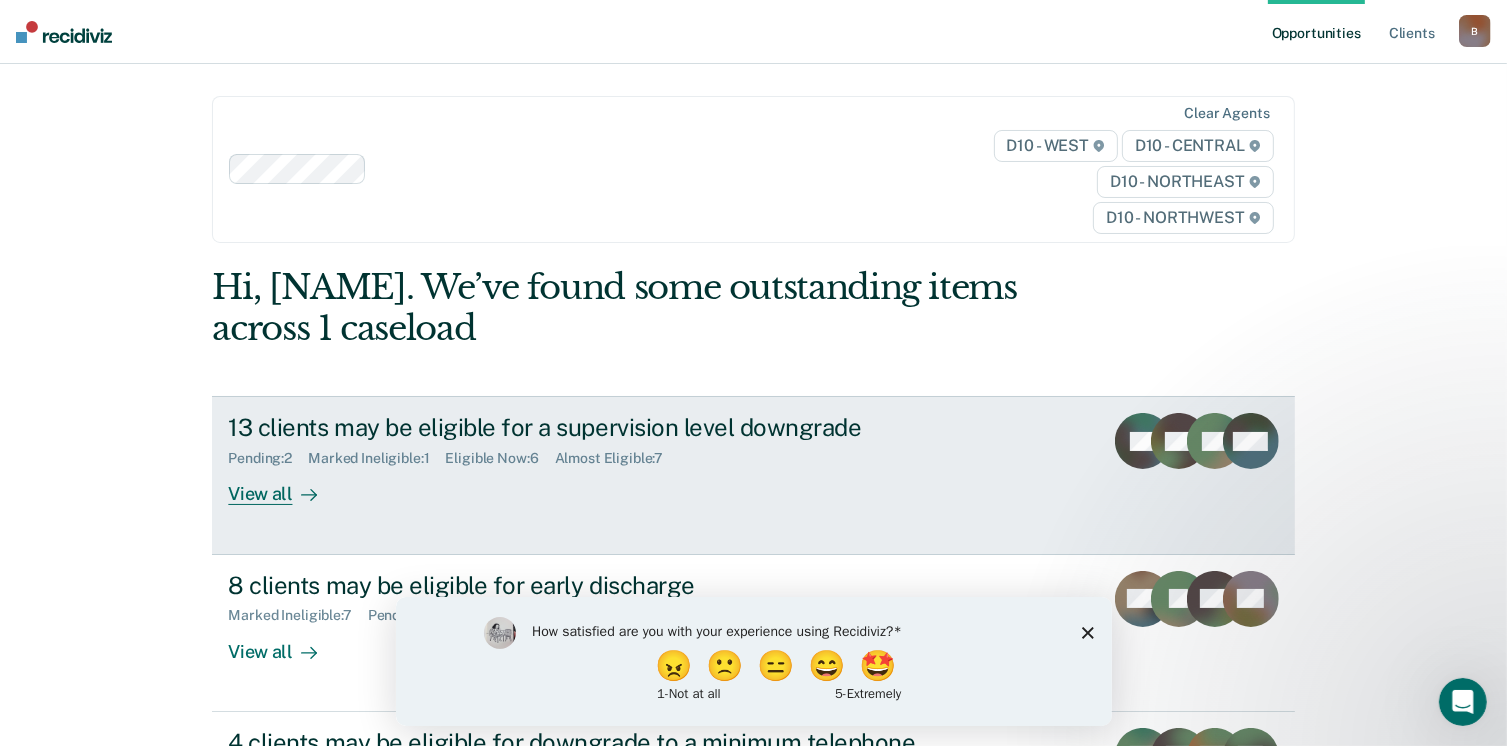 click on "13 clients may be eligible for a supervision level downgrade" at bounding box center [579, 427] 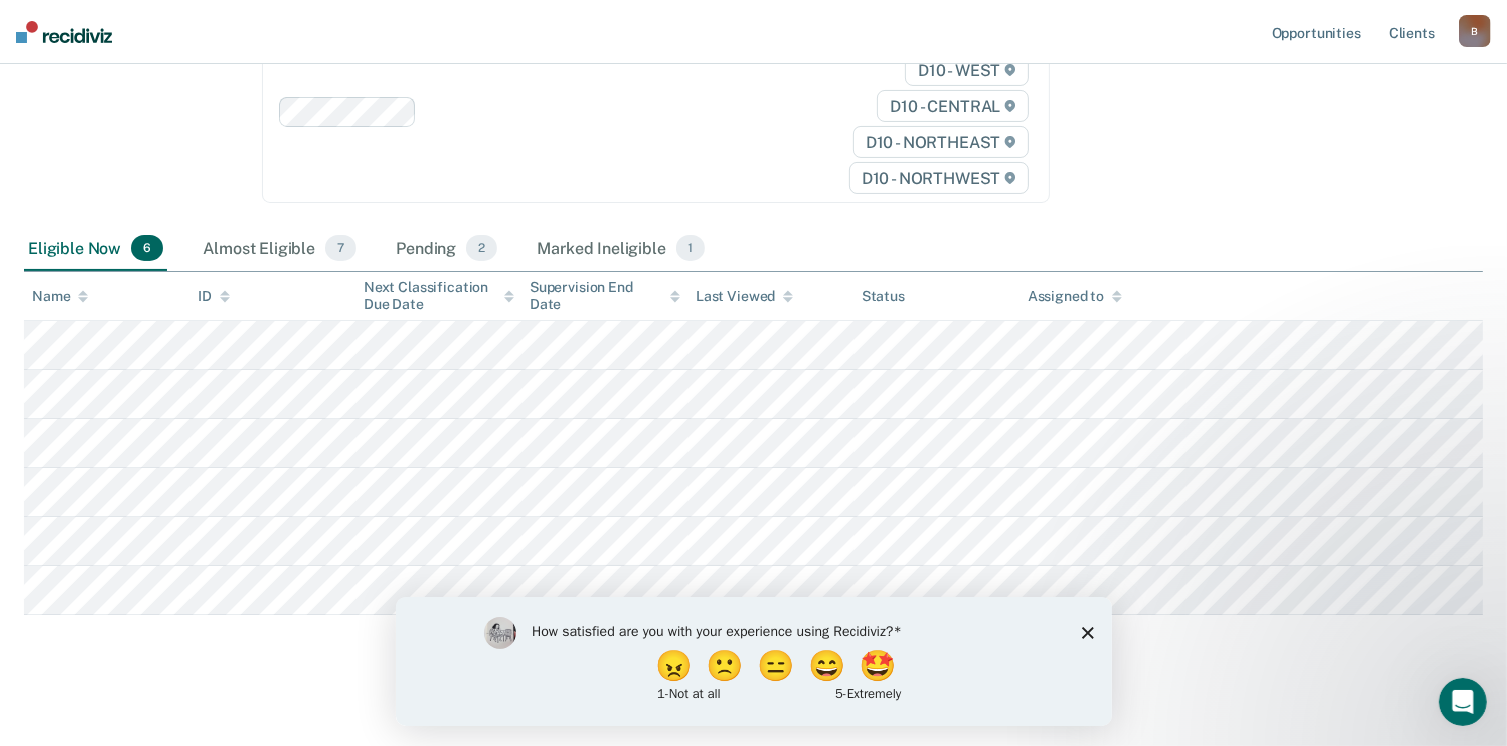 scroll, scrollTop: 296, scrollLeft: 0, axis: vertical 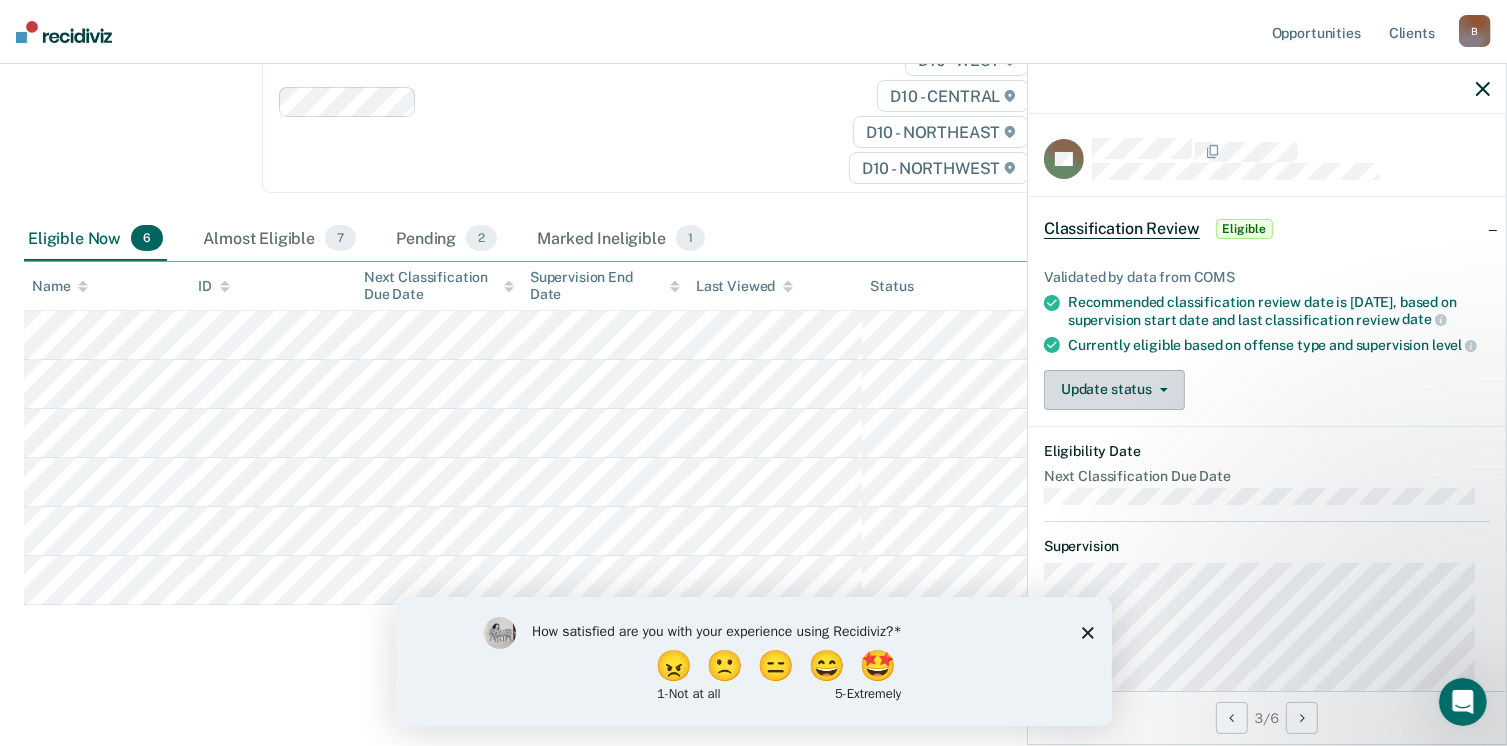 click on "Update status" at bounding box center [1114, 390] 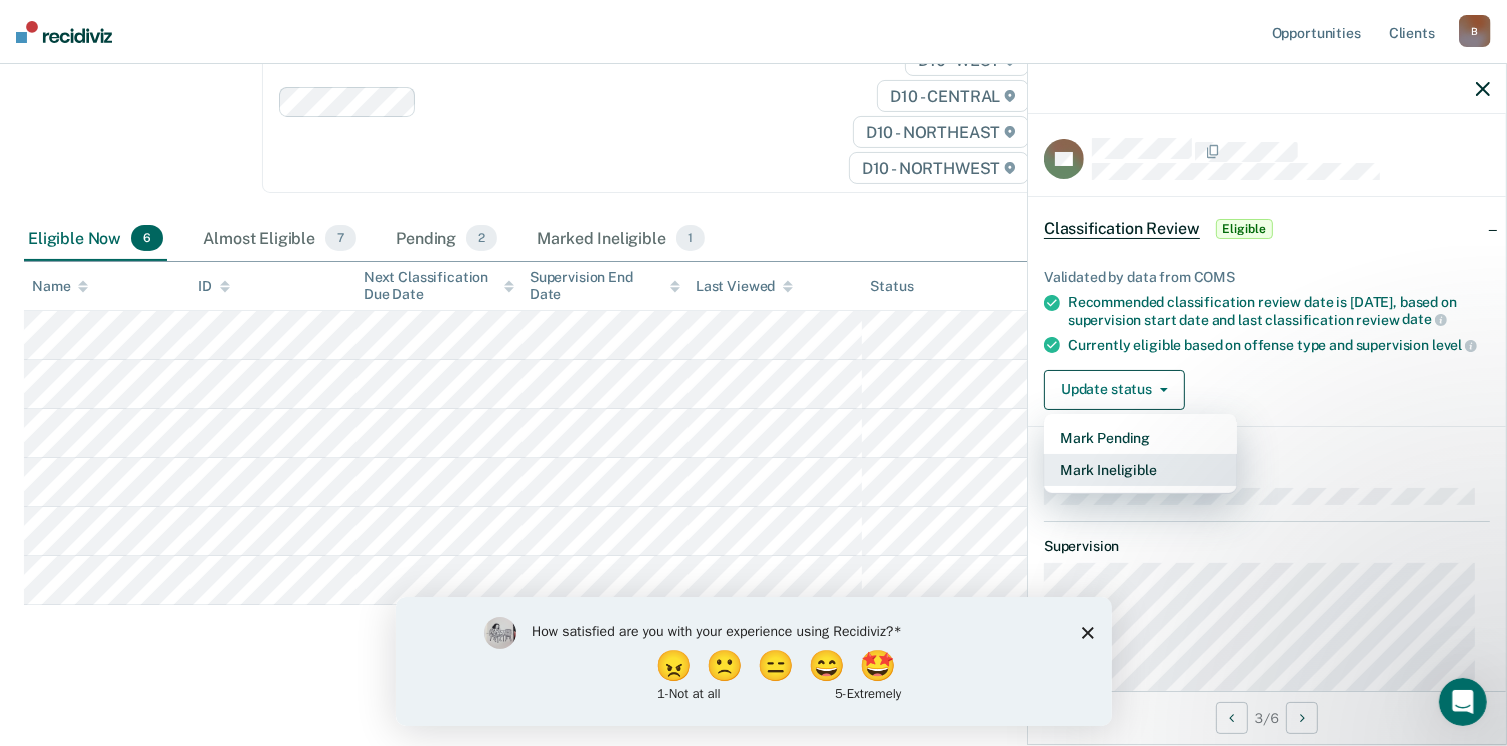 click on "Mark Ineligible" at bounding box center (1140, 470) 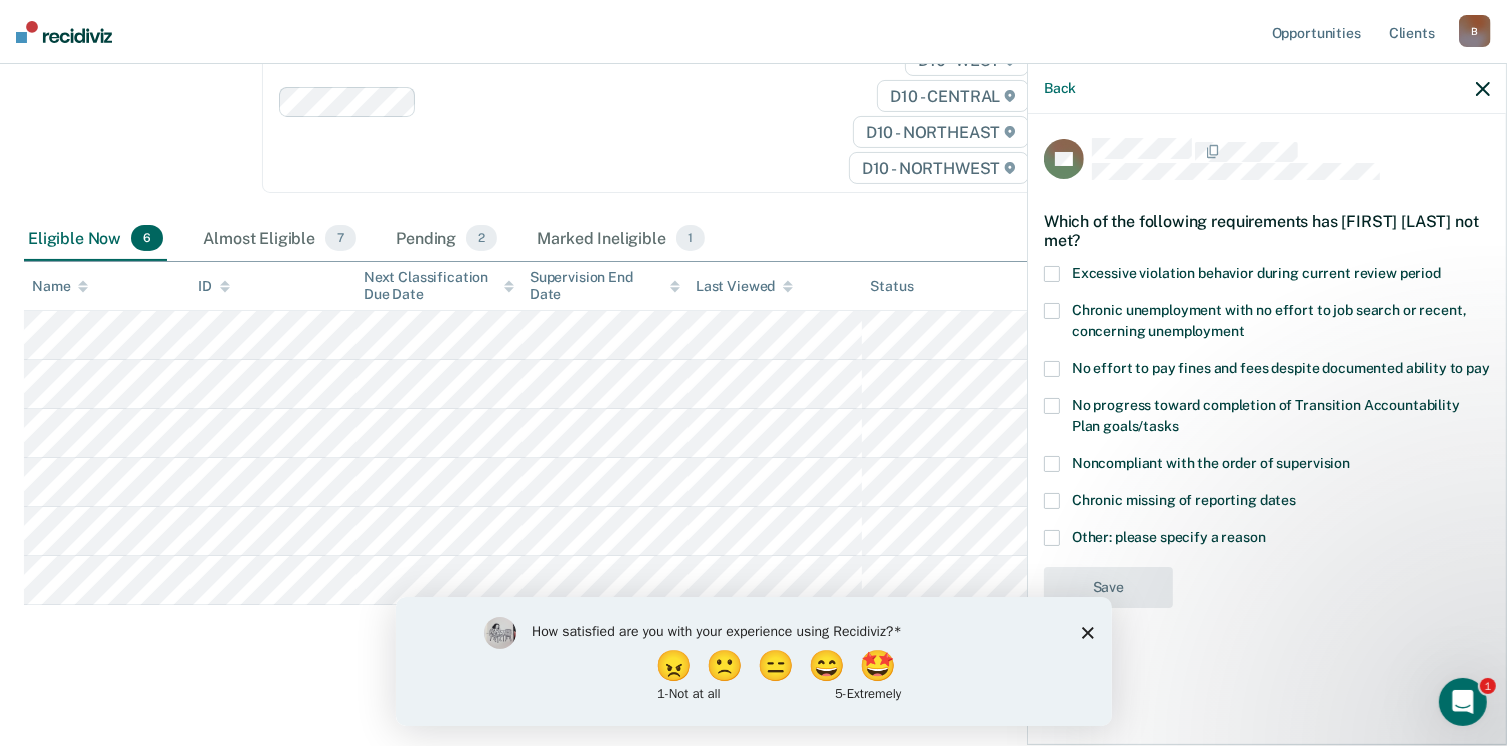 click on "How satisfied are you with your experience using Recidiviz? 😠 🙁 😑 😄 🤩 1  -  Not at all 5  -  Extremely" at bounding box center [753, 660] 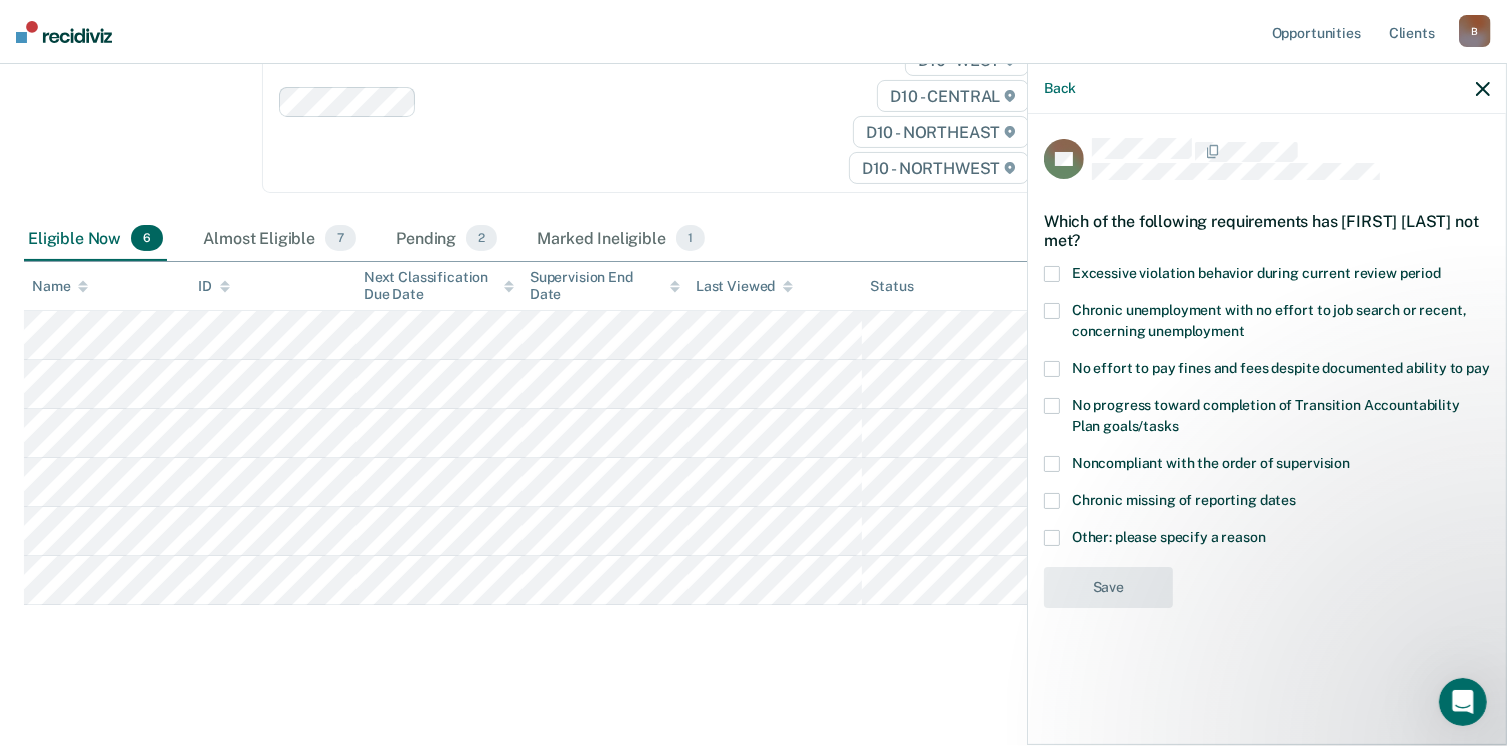 scroll, scrollTop: 256, scrollLeft: 0, axis: vertical 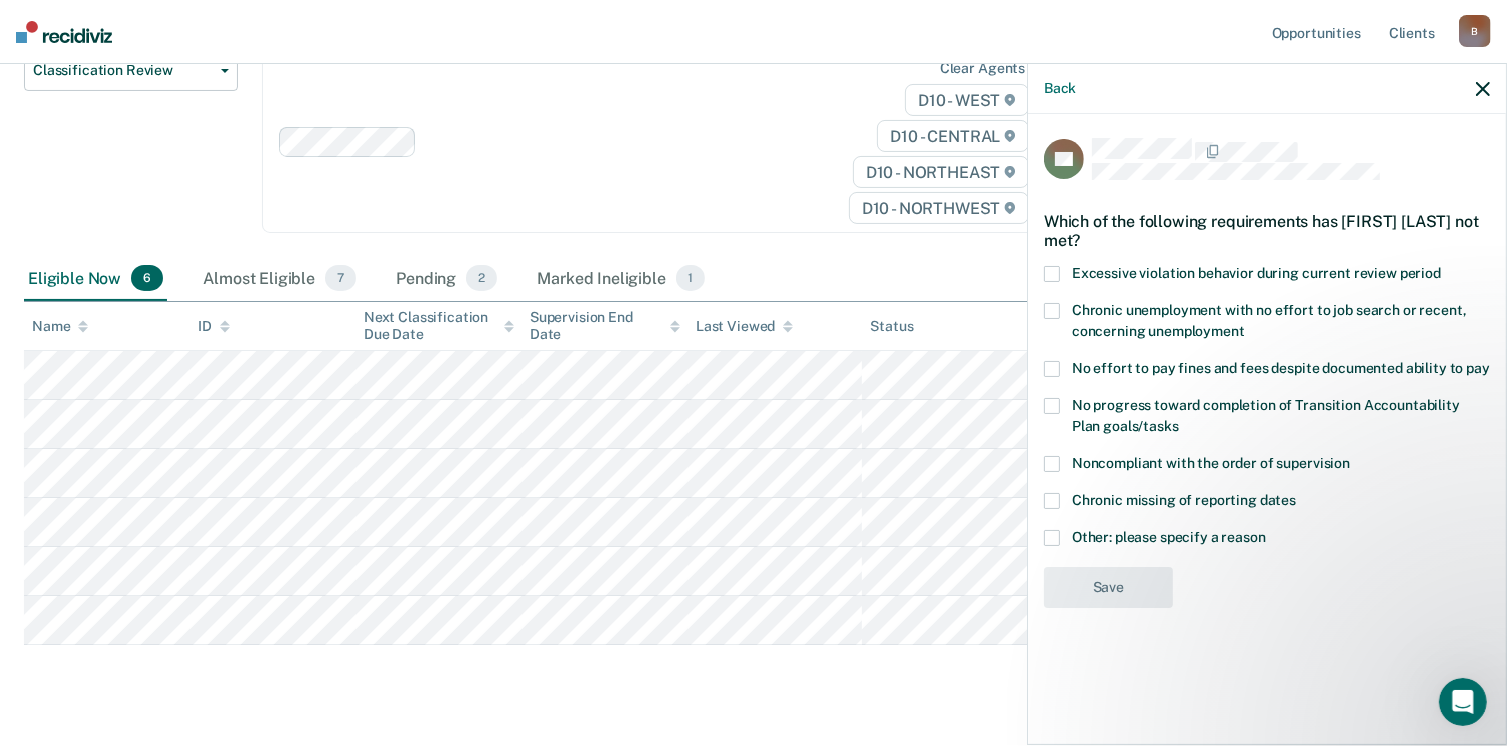 click on "Other: please specify a reason" at bounding box center [1169, 537] 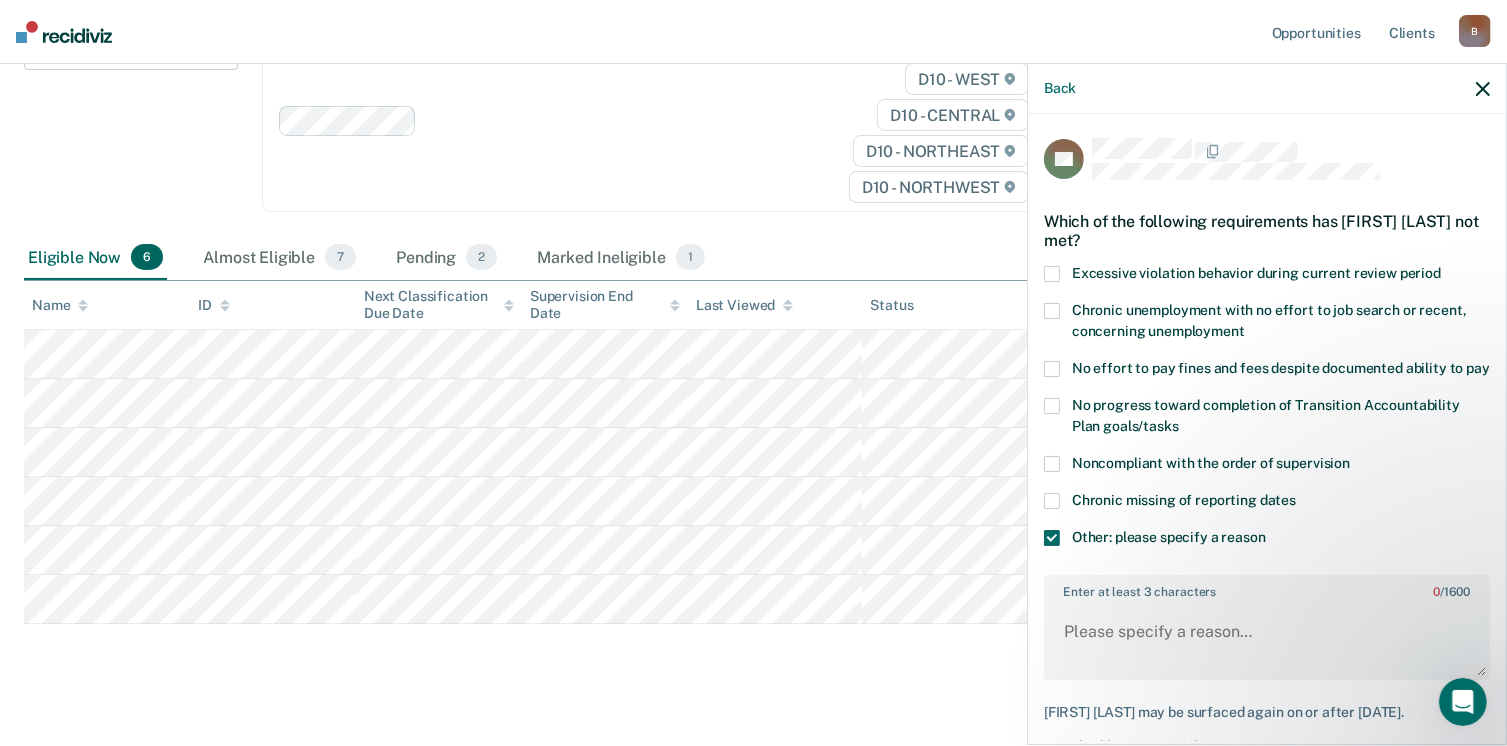 scroll, scrollTop: 296, scrollLeft: 0, axis: vertical 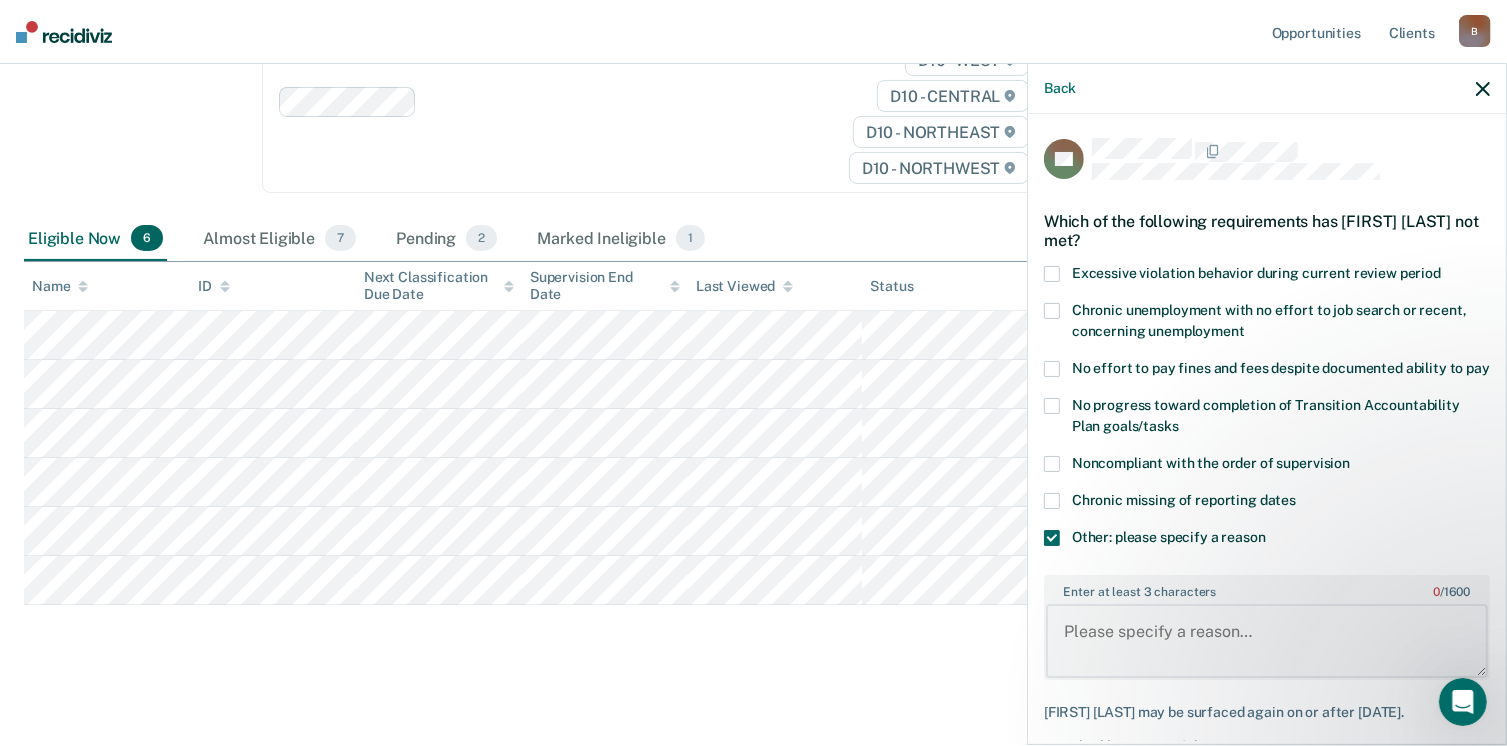 click on "Enter at least 3 characters 0  /  1600" at bounding box center [1267, 641] 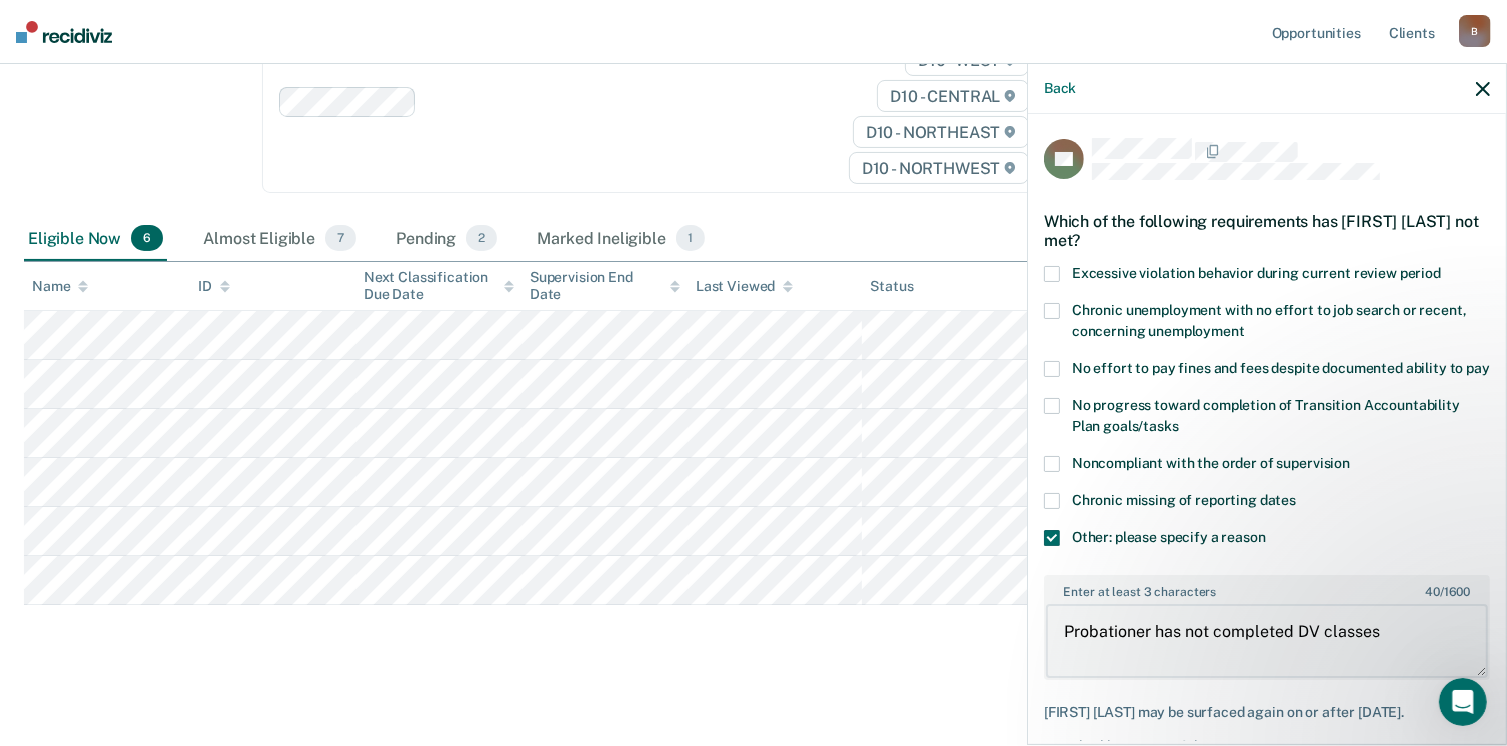 type on "Probationer has not completed DV classes" 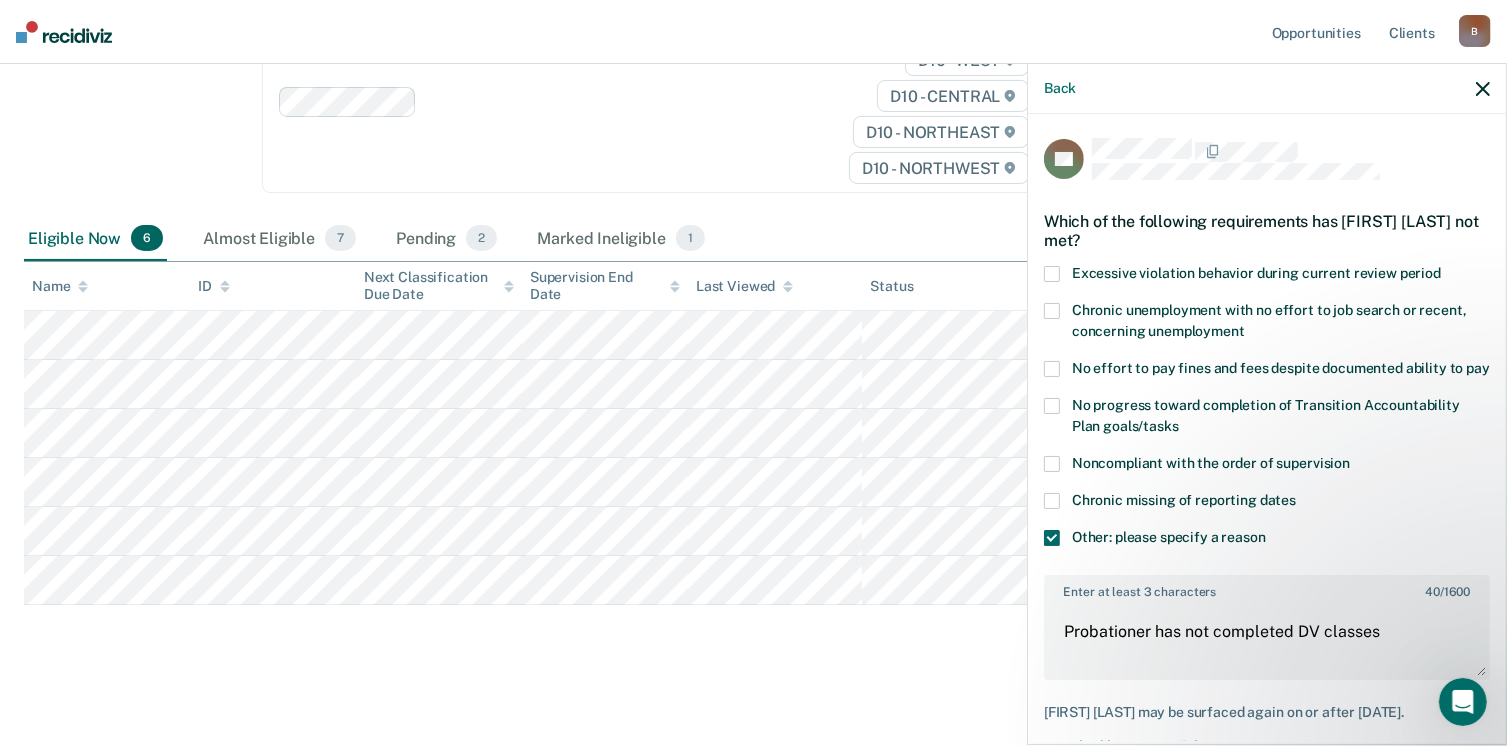 click on "Classification Review This alert helps staff identify clients due or overdue for a classification review, which are generally mandated after six months of supervision and at six-month intervals thereafter, though some clients must receive a classification review earlier than six months by policy. Agents may reconsider the supervision level for a client based on developments in their case and behavior; per FOA Field Memorandum 2023-211, agents are presumptively required to downgrade clients’ supervision level during each classification review, provided that they have “satisfactorily completed” the prior six months on supervision. Review clients who meet the time threshold for classification review as per OP 06.04.130I and downgrade their supervision level in COMS. Classification Review Classification Review Early Discharge Minimum Telephone Reporting Overdue for Discharge Supervision Level Mismatch Clear agents D10 - WEST D10 - CENTRAL D10 - NORTHEAST D10 - NORTHWEST Eligible Now 6 7 2 1" at bounding box center (753, 276) 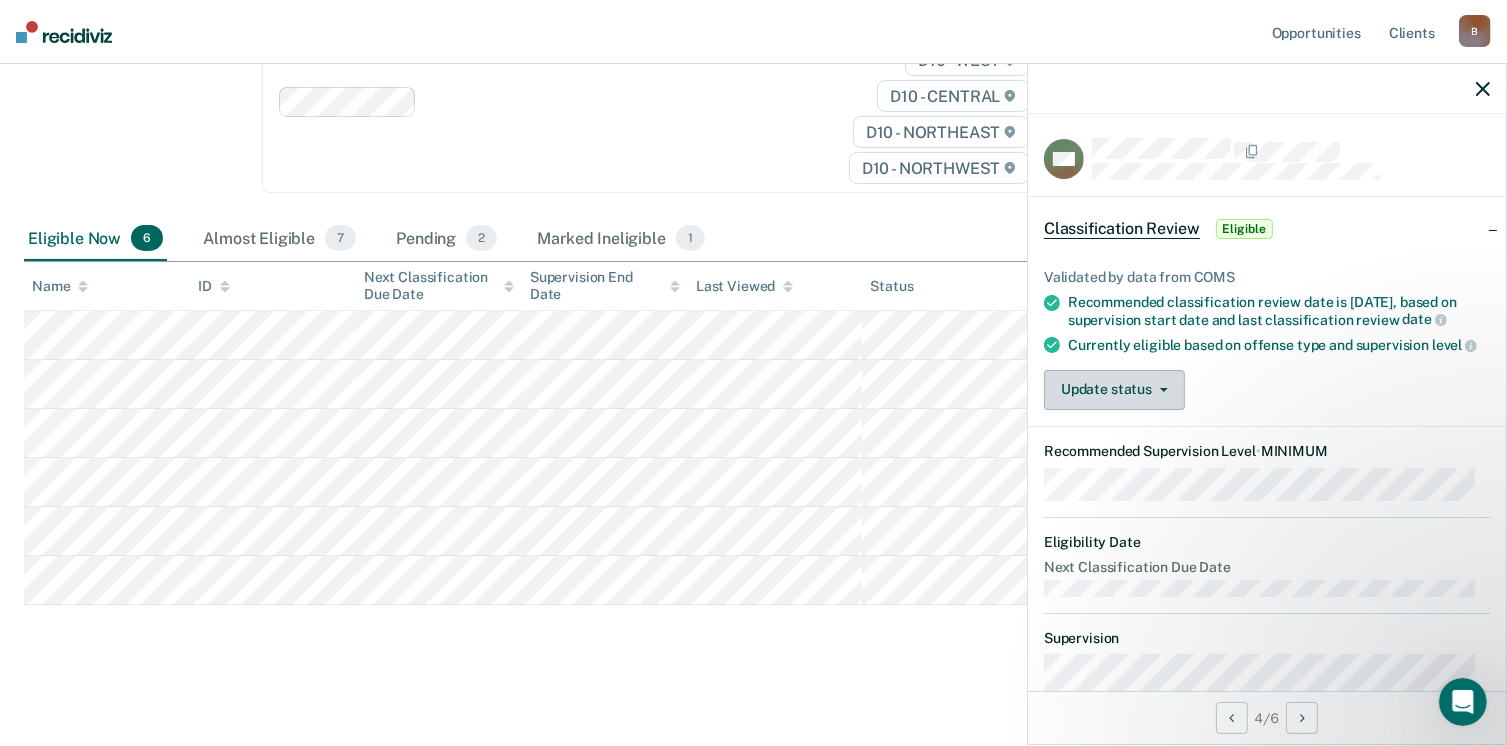 click on "Update status" at bounding box center [1114, 390] 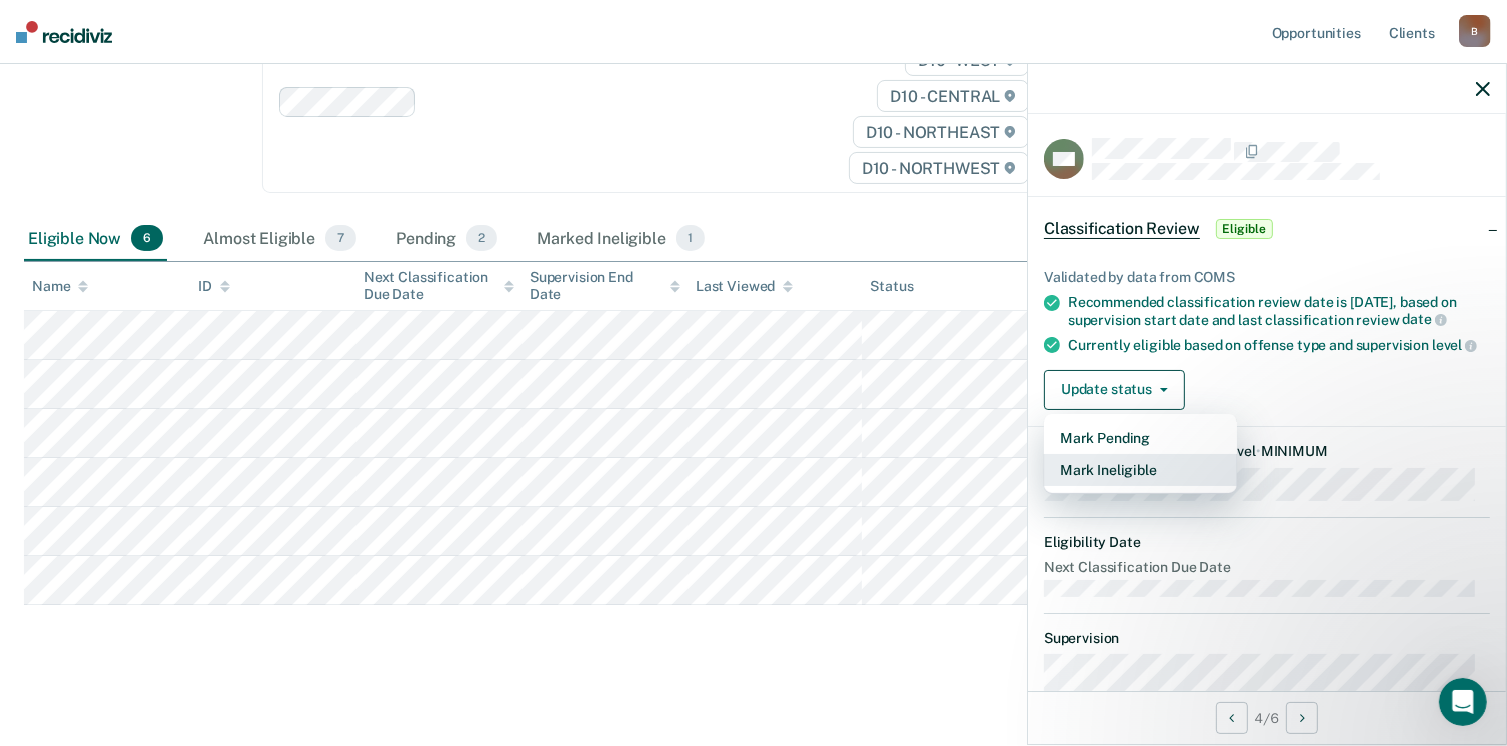 click on "Mark Ineligible" at bounding box center (1140, 470) 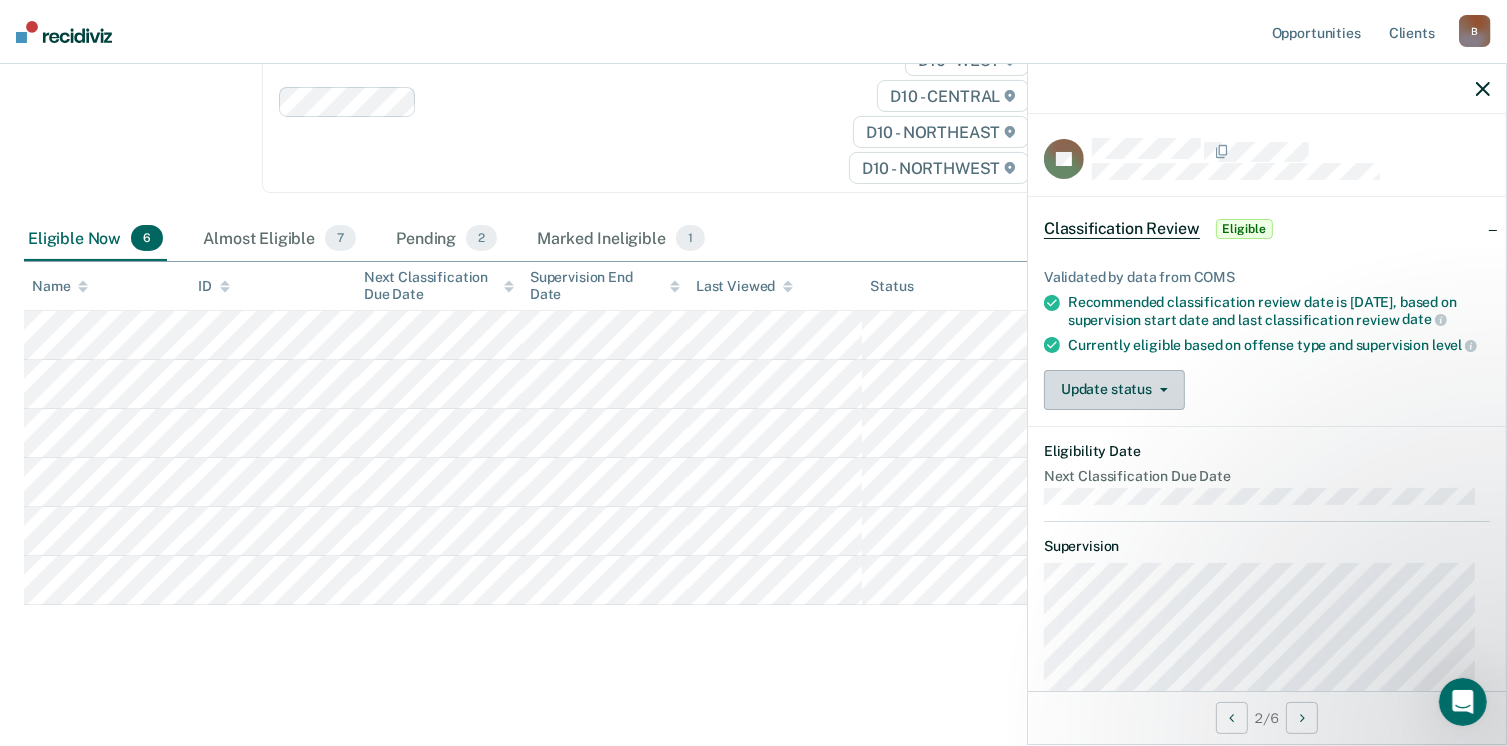 click 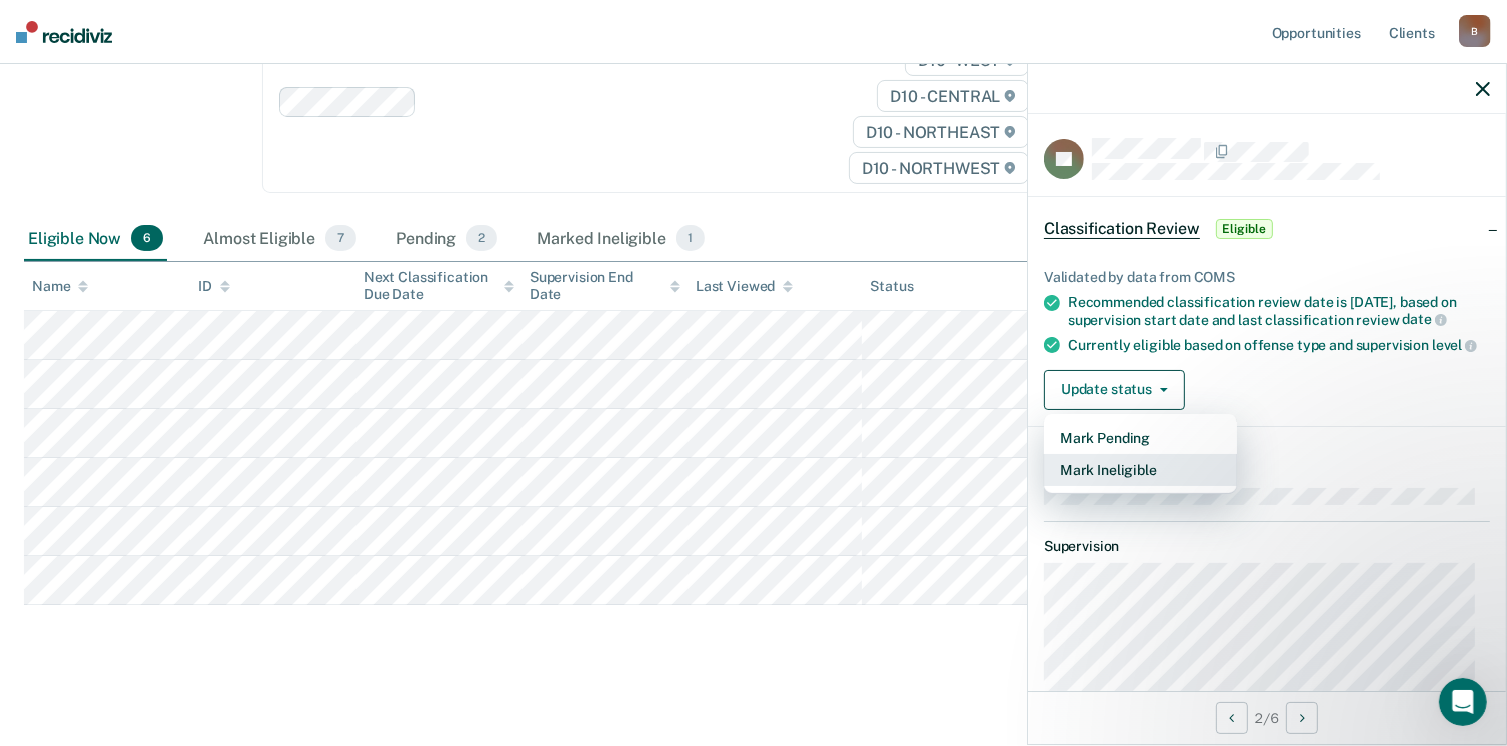 click on "Mark Ineligible" at bounding box center (1140, 470) 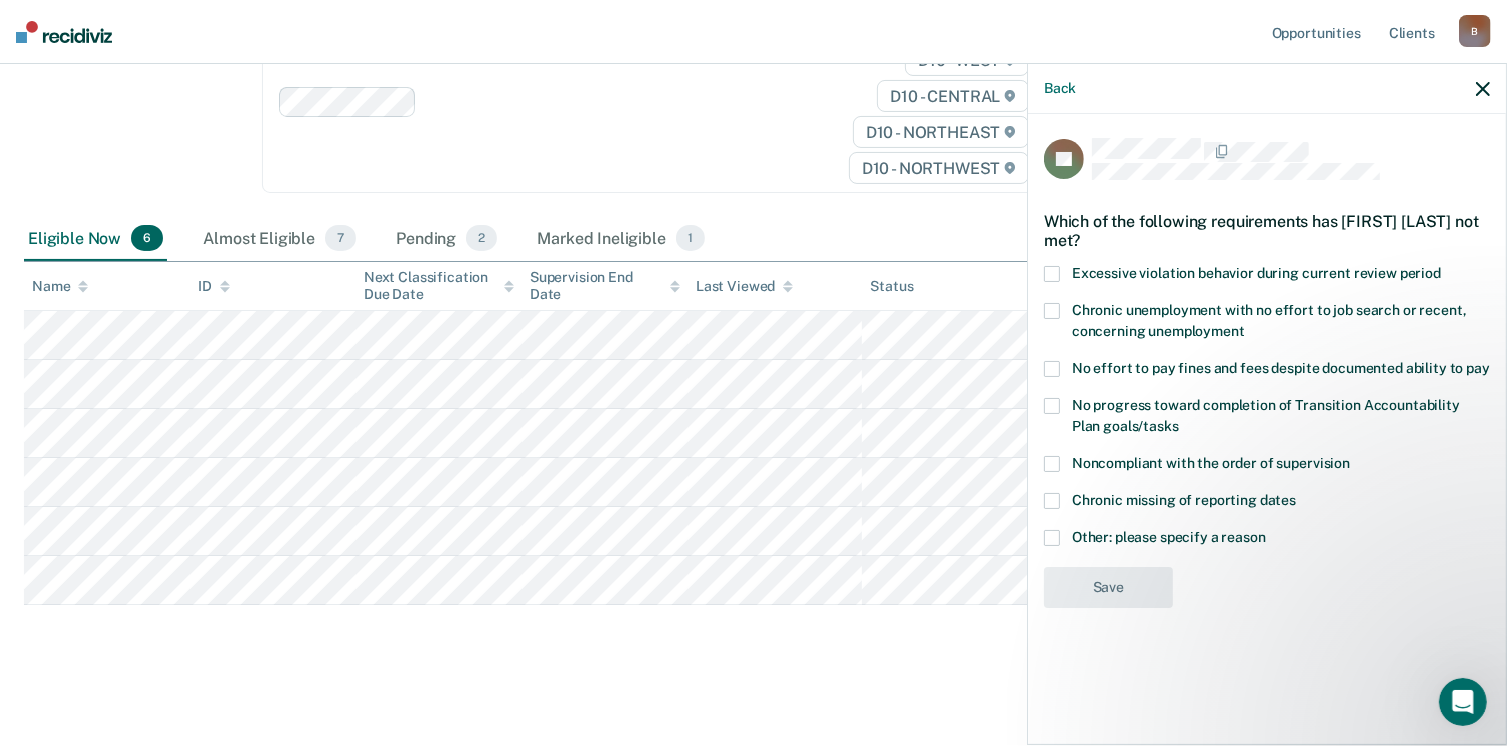 click at bounding box center (1052, 538) 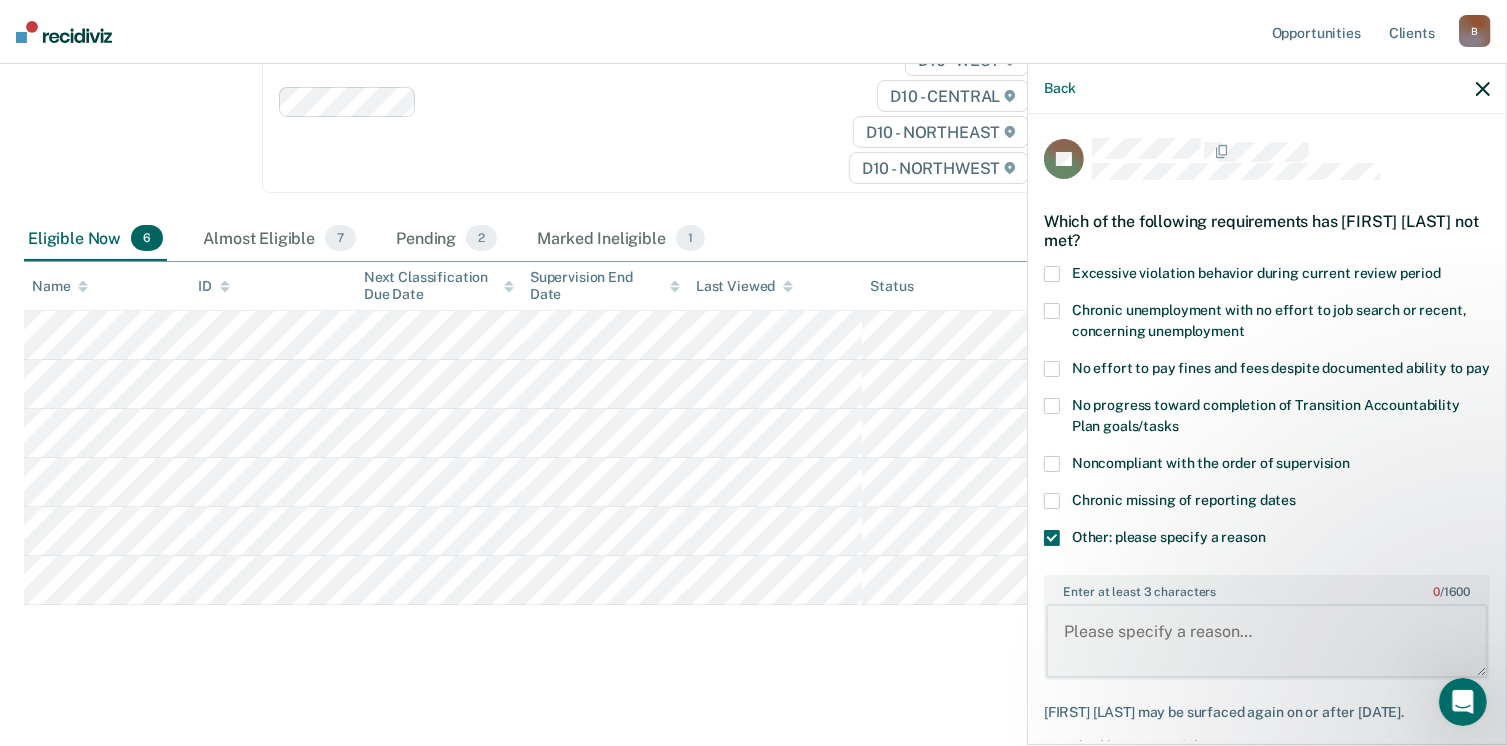 click on "Enter at least 3 characters 0  /  1600" at bounding box center (1267, 641) 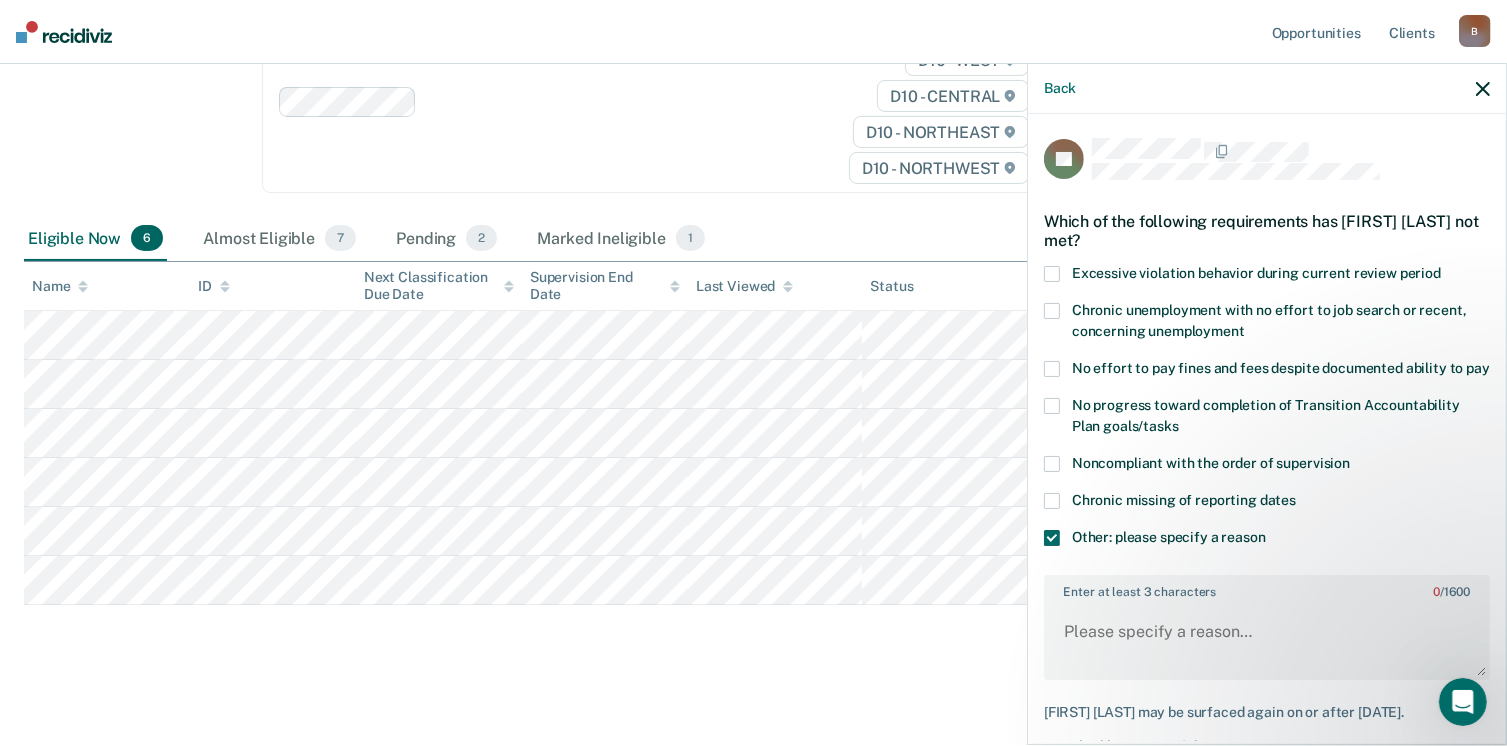click on "Enter at least 3 characters 0  /  1600" at bounding box center [1267, 627] 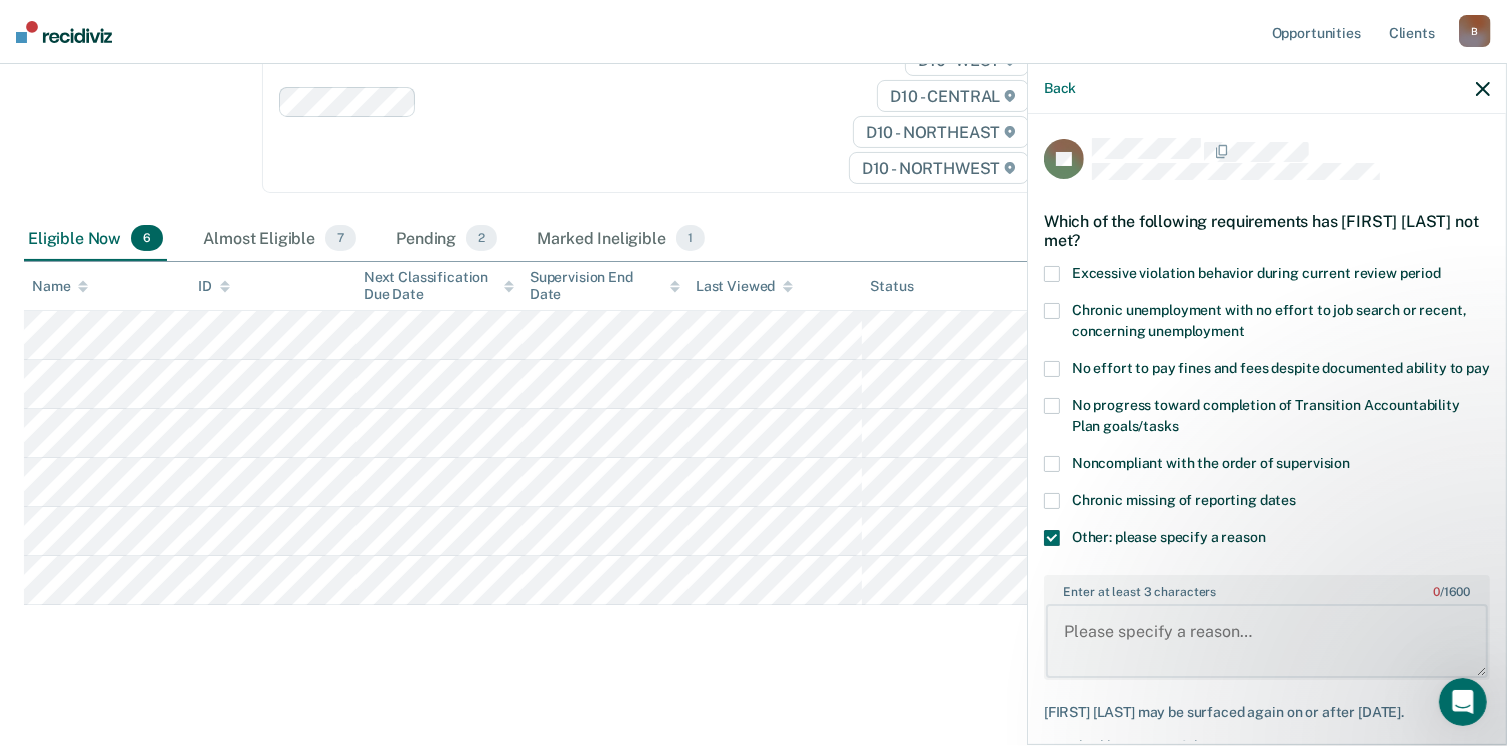 click on "Enter at least 3 characters 0  /  1600" at bounding box center (1267, 641) 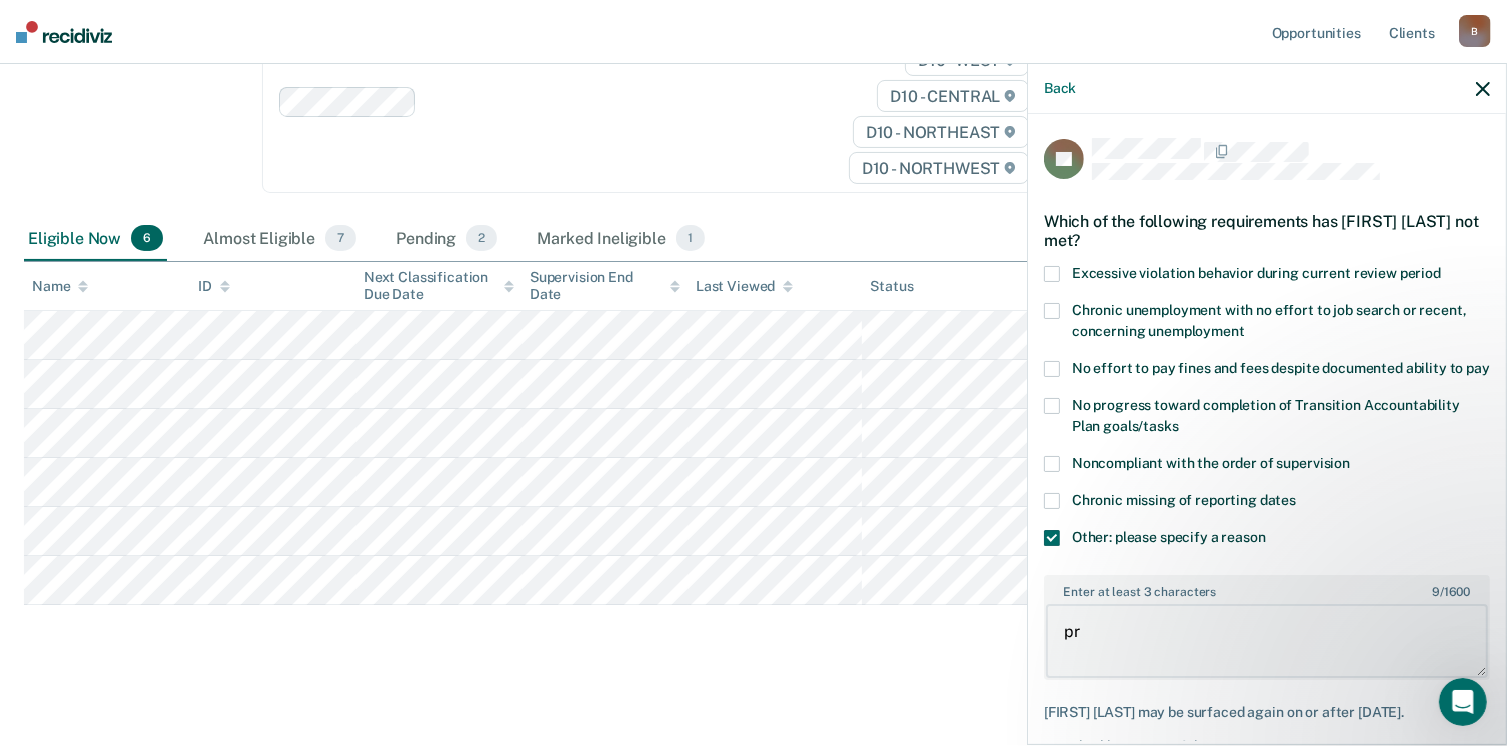 type on "p" 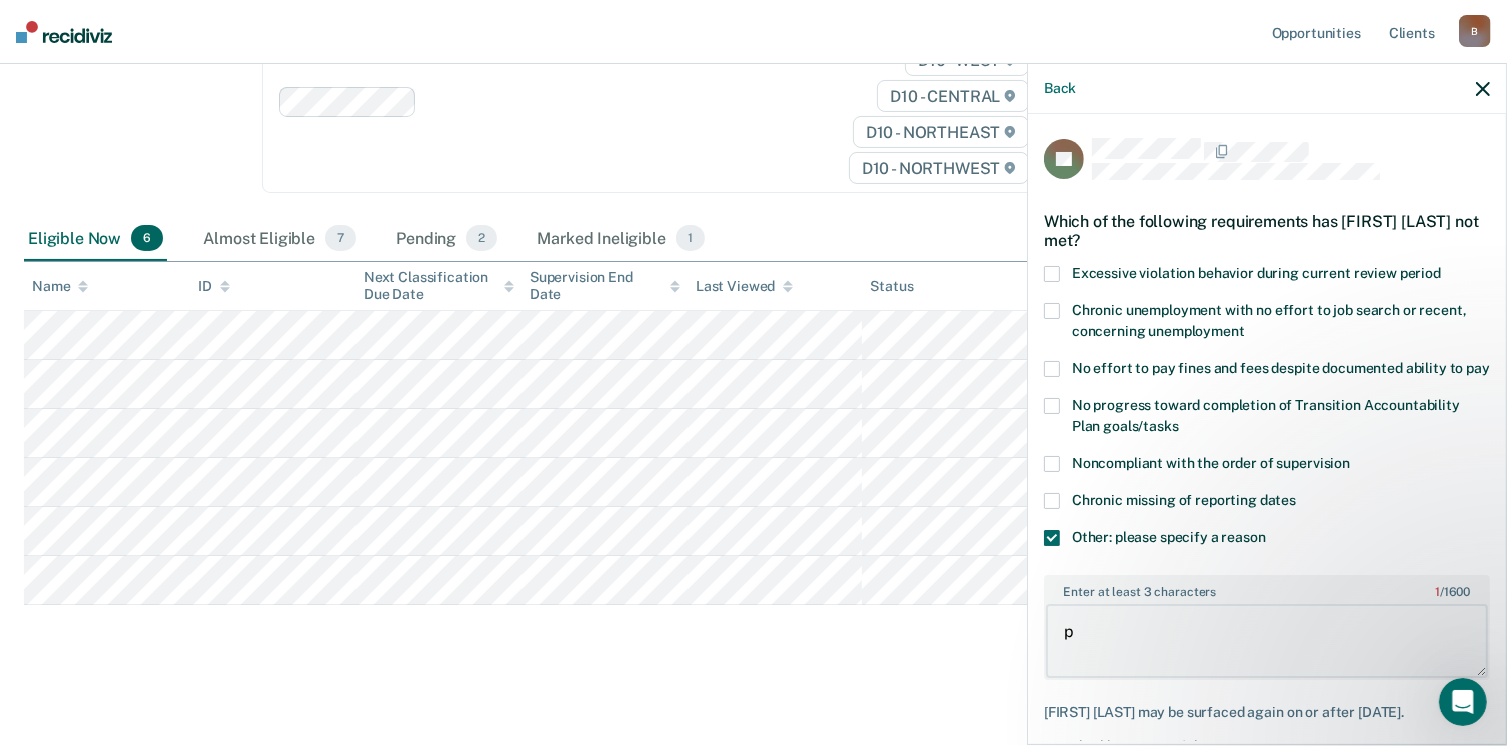 type 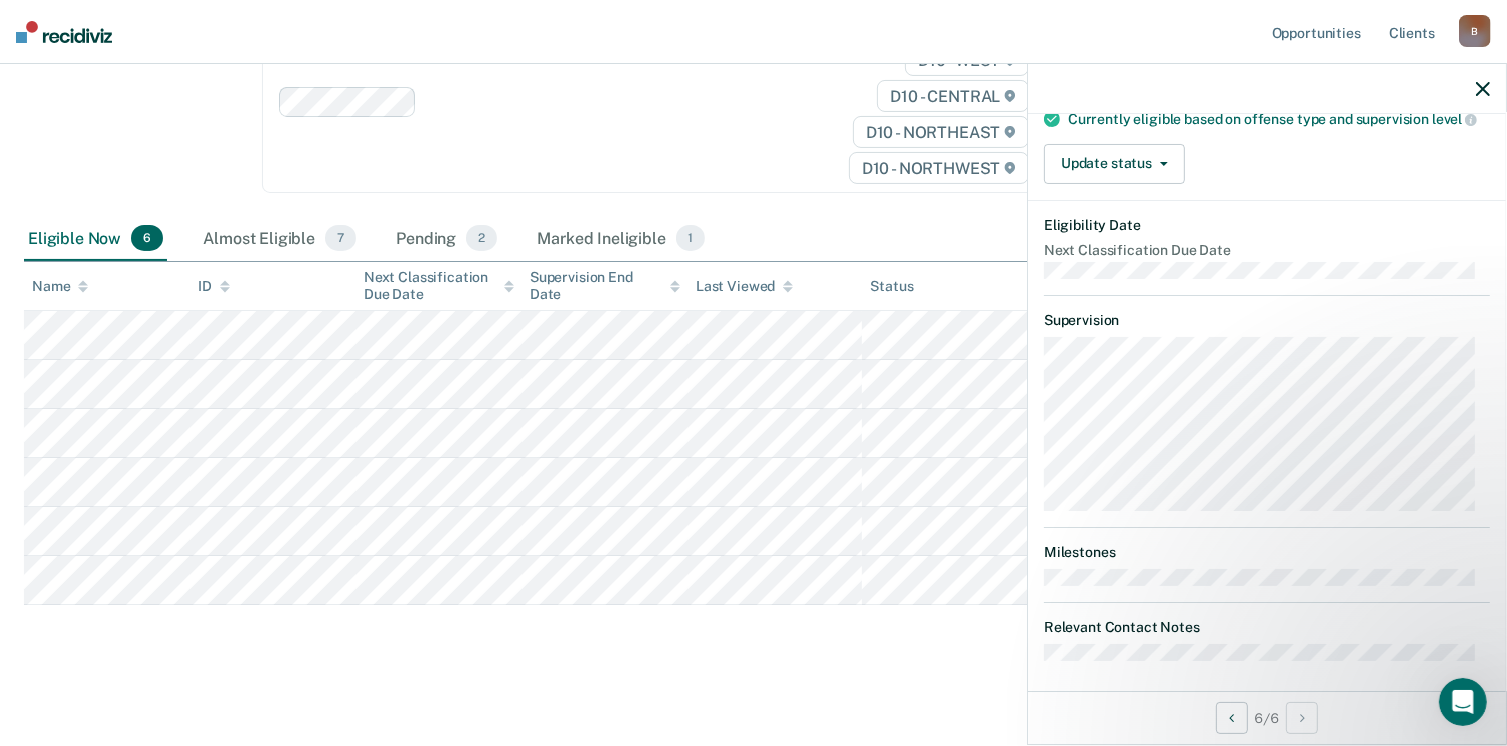 scroll, scrollTop: 246, scrollLeft: 0, axis: vertical 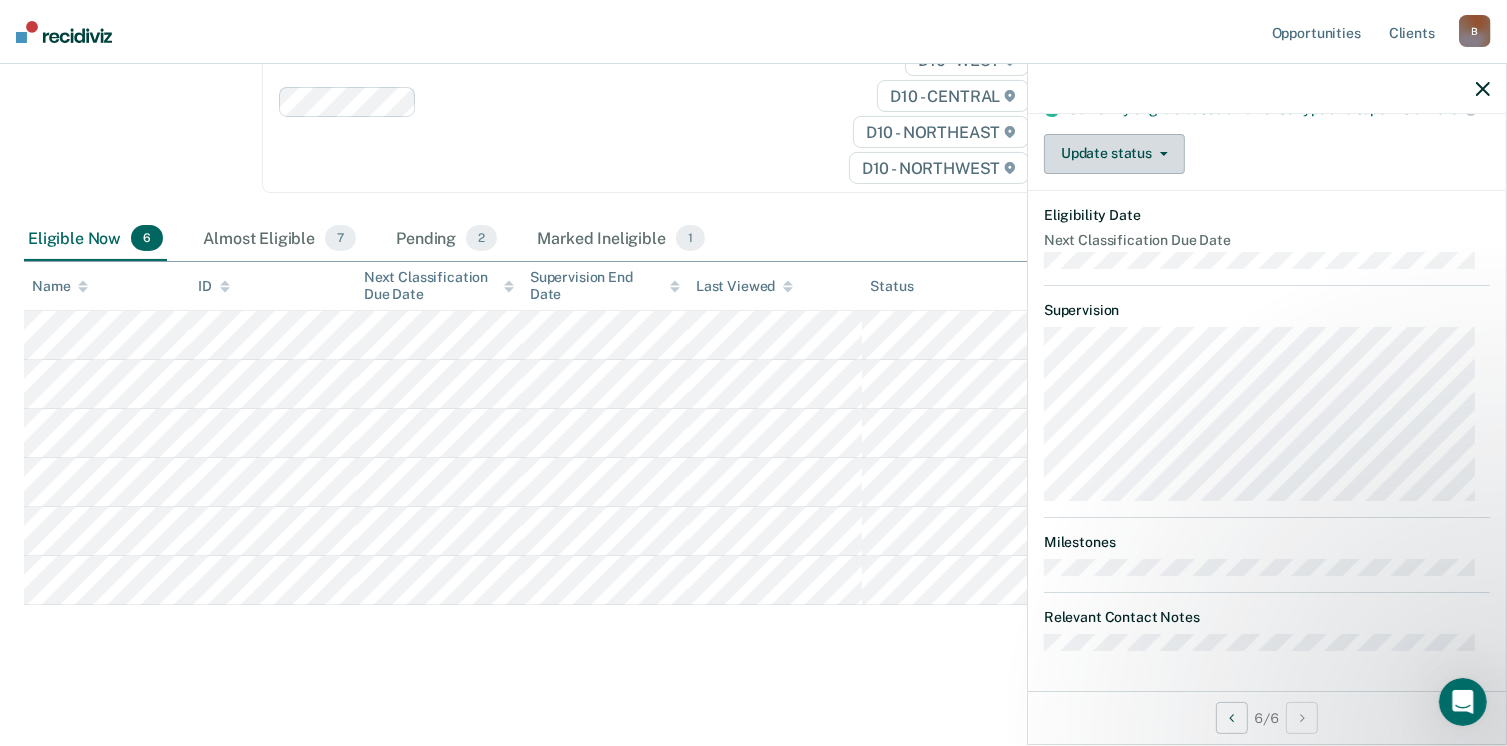 click 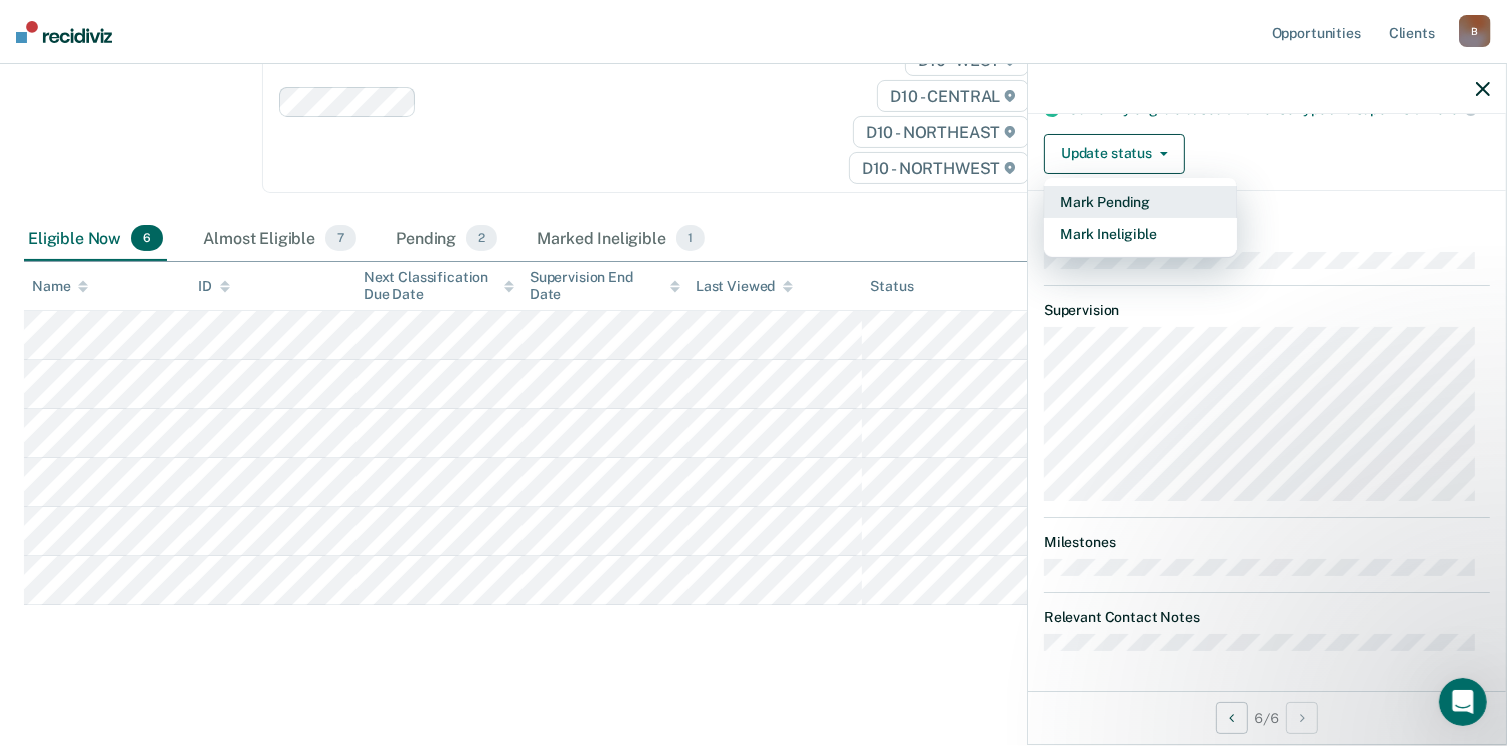 click on "Mark Pending" at bounding box center (1140, 202) 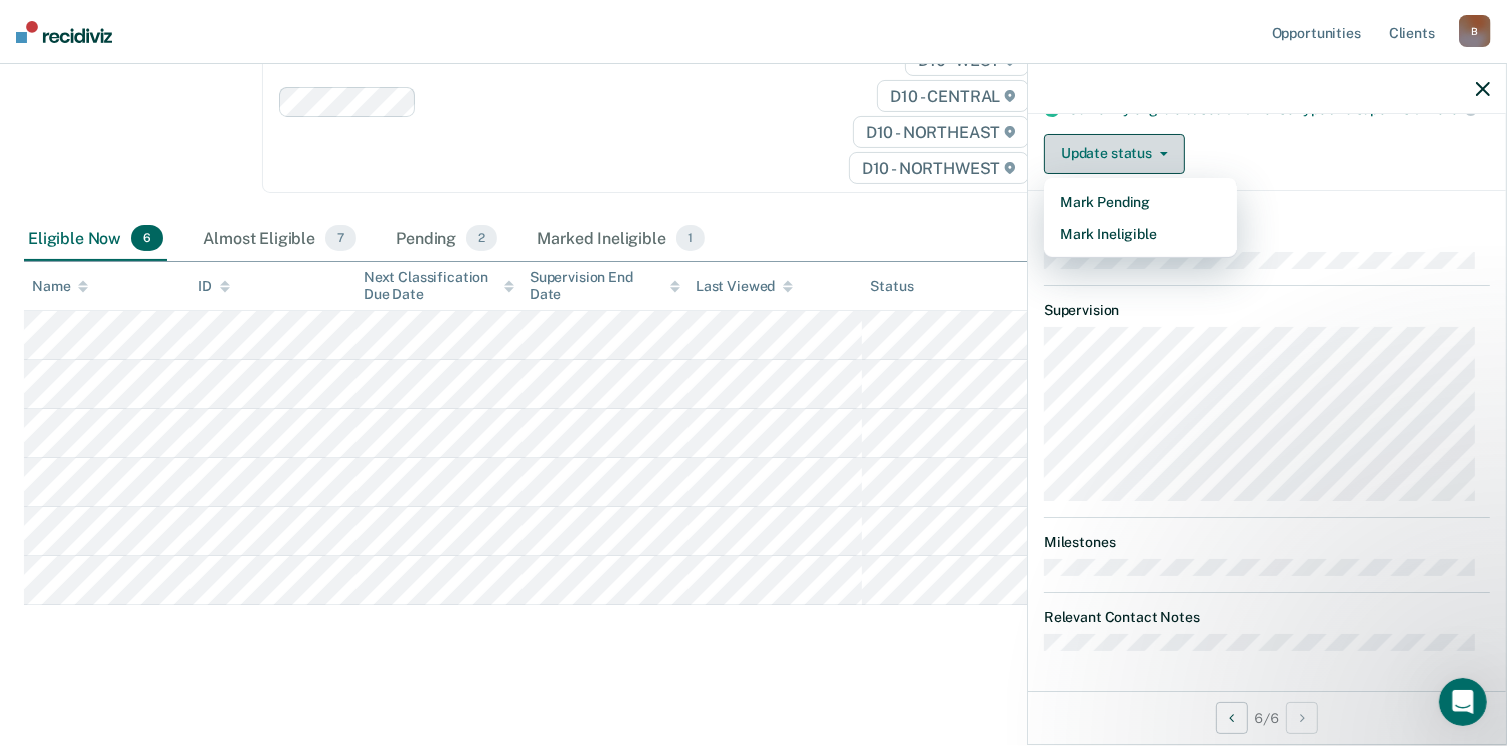 scroll, scrollTop: 248, scrollLeft: 0, axis: vertical 